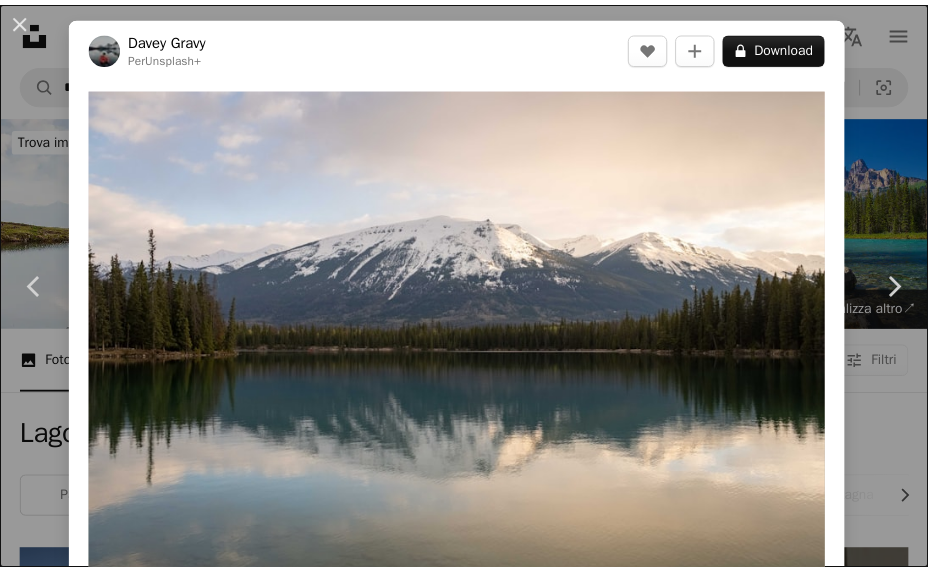 scroll, scrollTop: 24554, scrollLeft: 0, axis: vertical 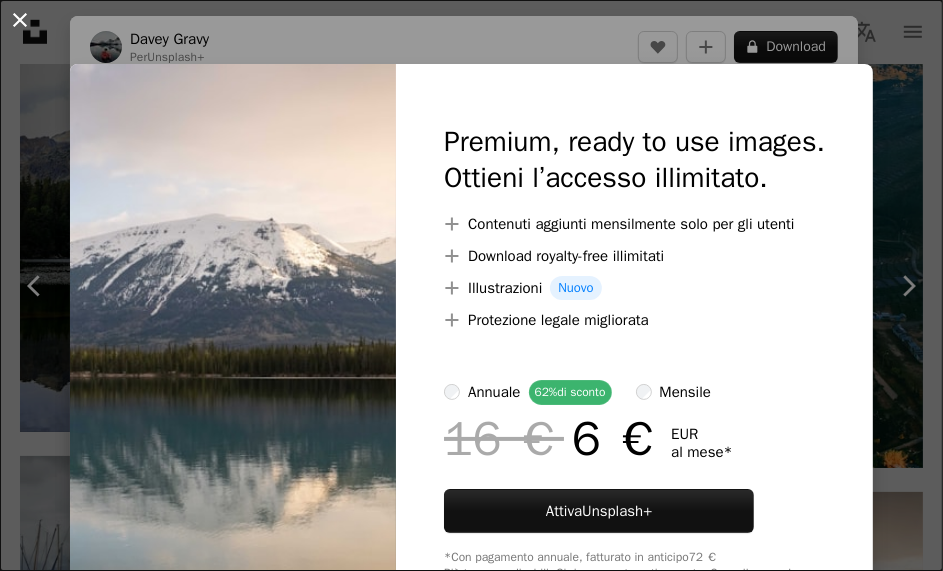 click on "An X shape" at bounding box center [20, 20] 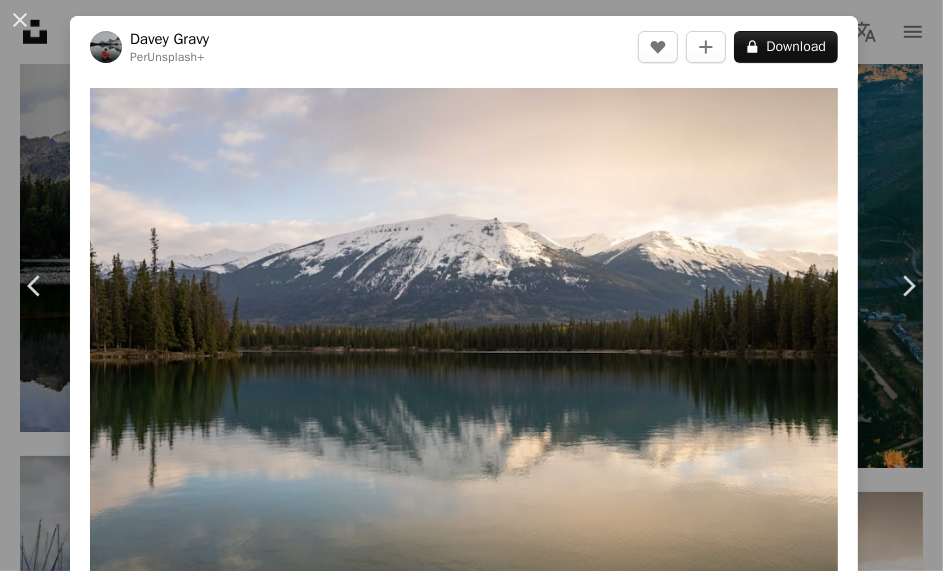 click on "An X shape" at bounding box center (20, 20) 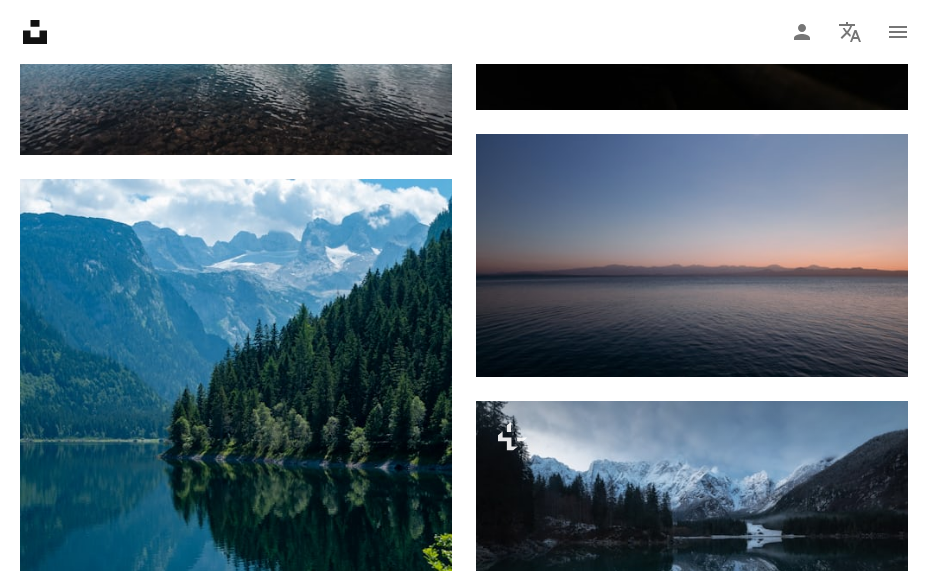 scroll, scrollTop: 34928, scrollLeft: 0, axis: vertical 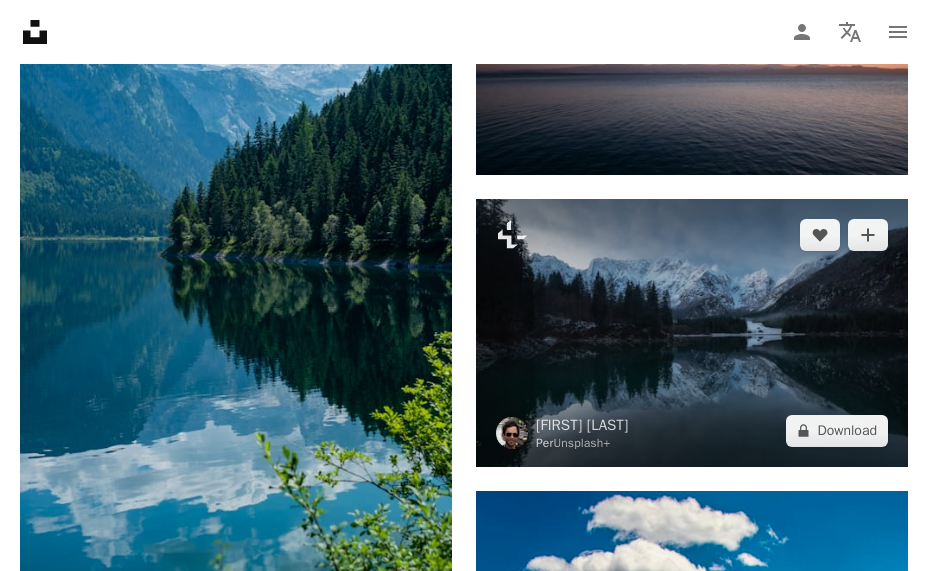 click at bounding box center (692, 333) 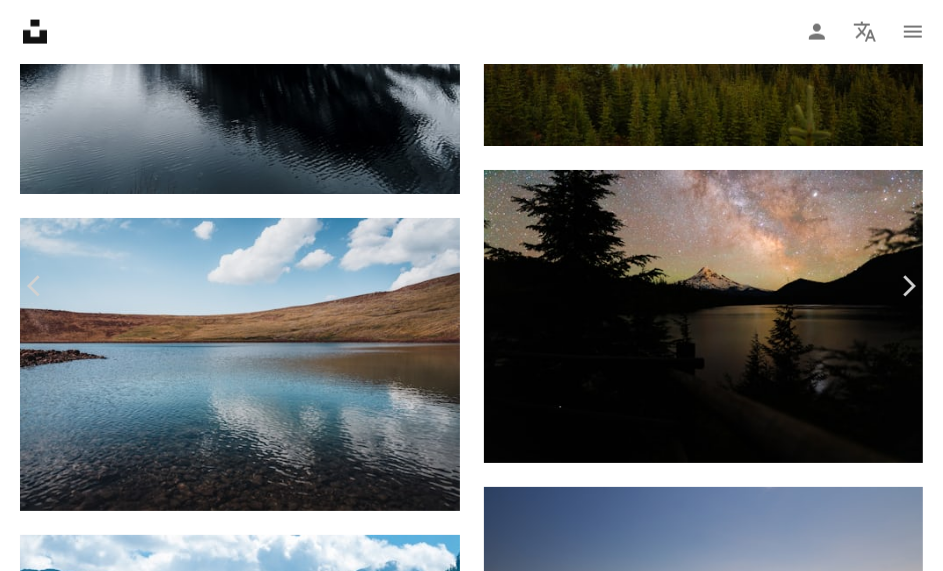 click on "An X shape" at bounding box center (20, 20) 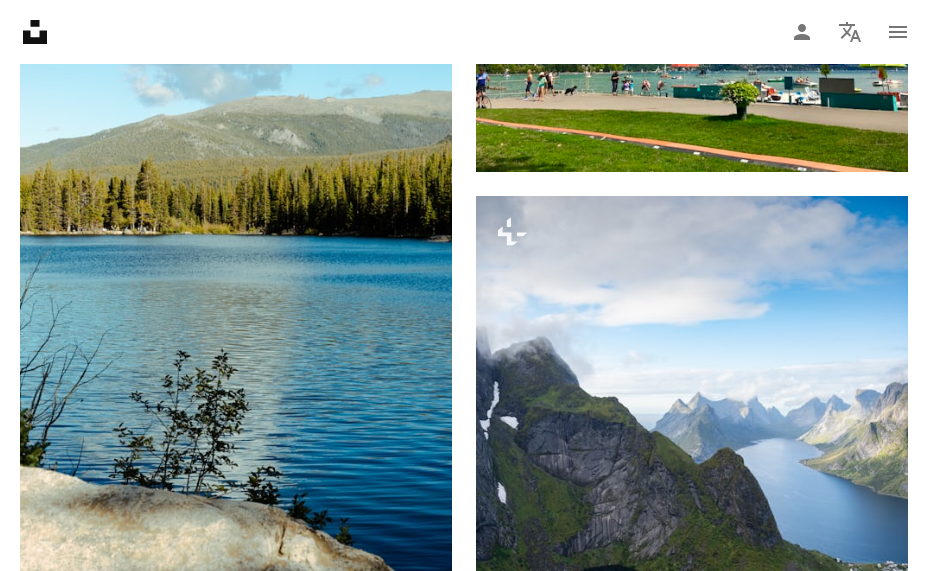 scroll, scrollTop: 38862, scrollLeft: 0, axis: vertical 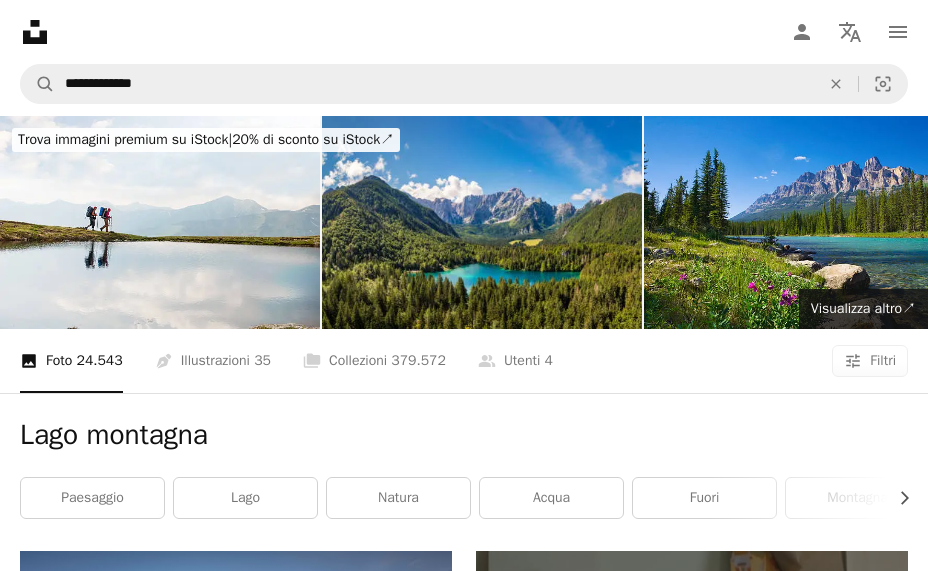 click on "Unsplash logo Home Unsplash A photo Pen Tool A compass A stack of folders Download Person Localization icon navigation menu" at bounding box center (464, 32) 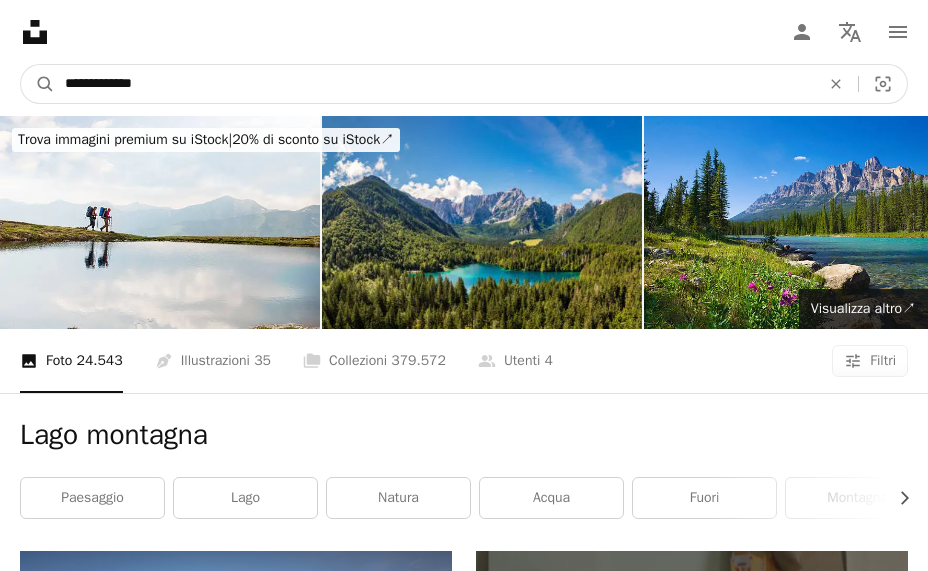 drag, startPoint x: 194, startPoint y: 69, endPoint x: 89, endPoint y: 76, distance: 105.23308 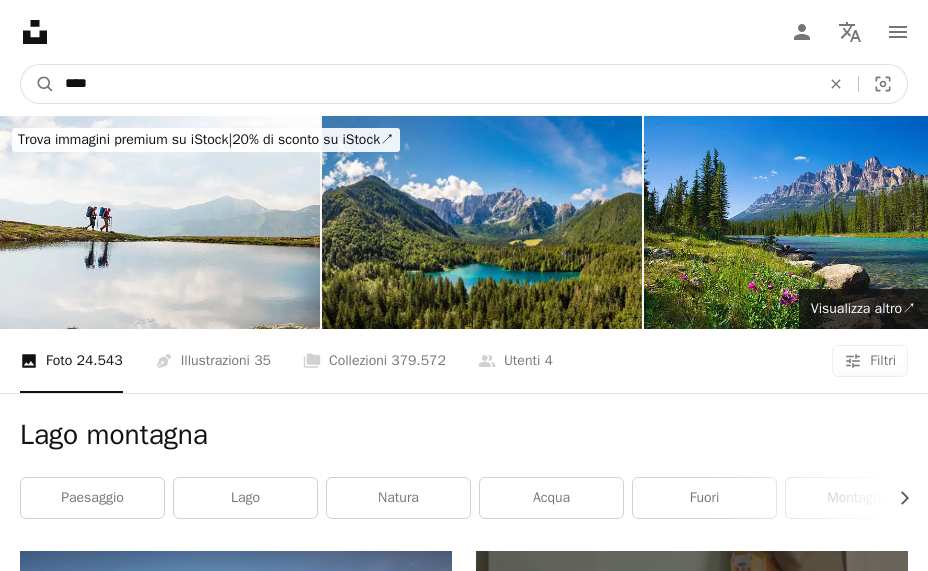 type on "****" 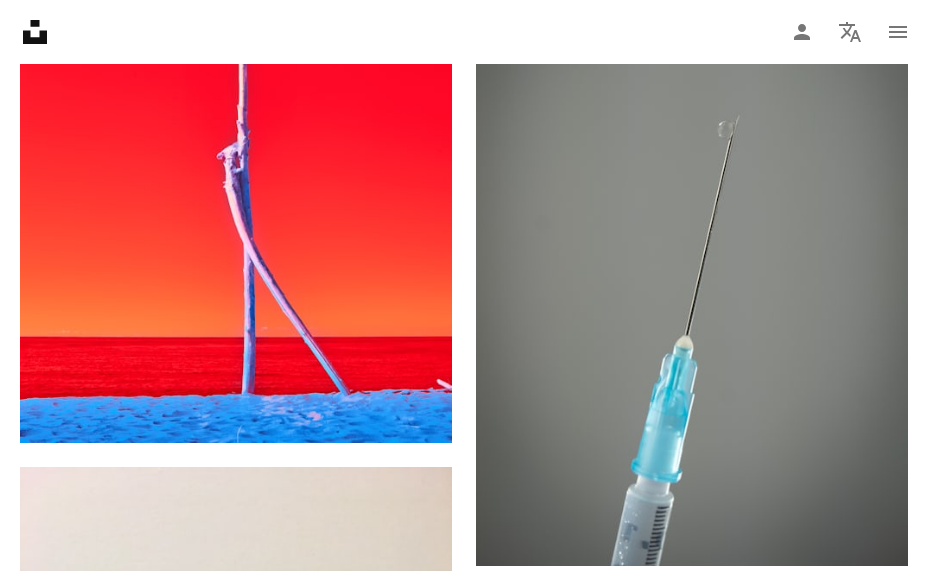 scroll, scrollTop: 3171, scrollLeft: 0, axis: vertical 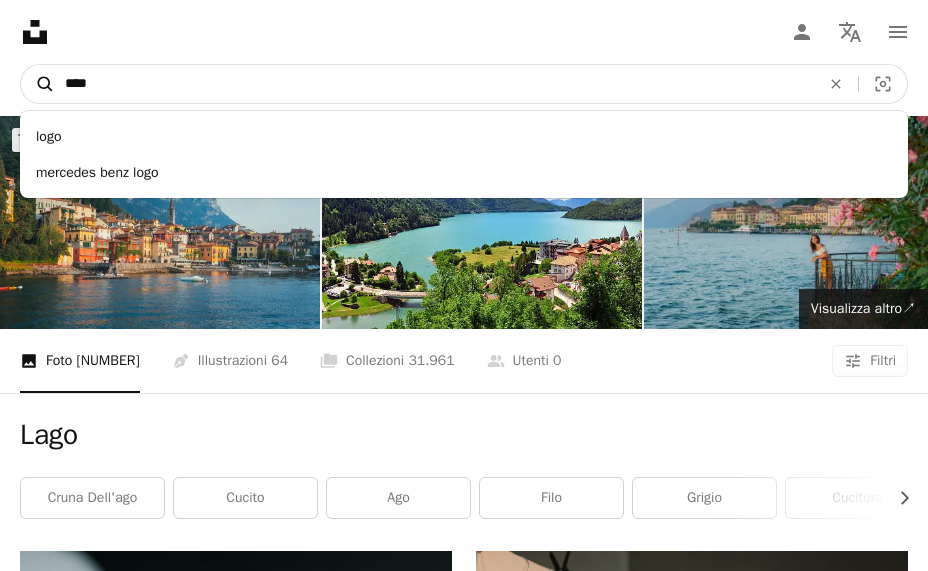 drag, startPoint x: 125, startPoint y: 81, endPoint x: 36, endPoint y: 79, distance: 89.02247 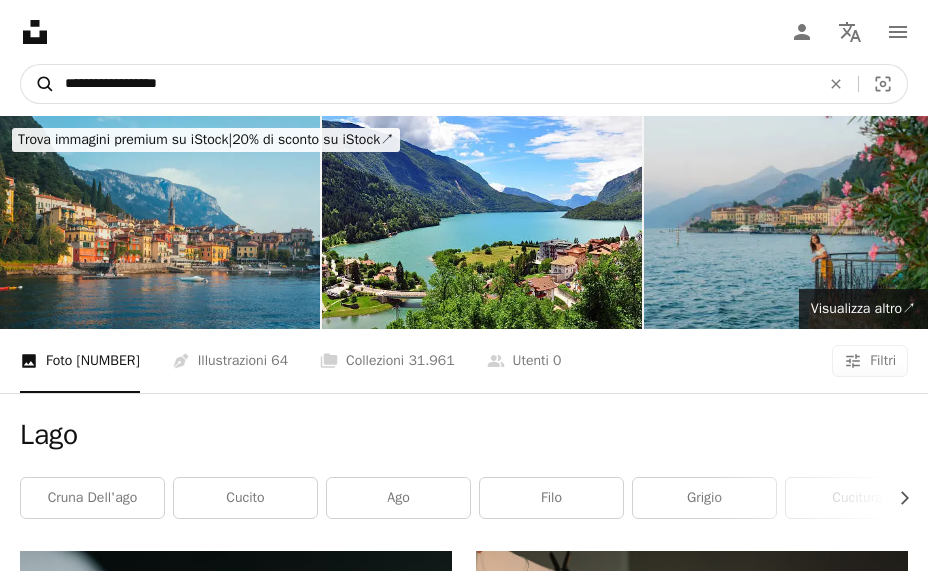 type on "**********" 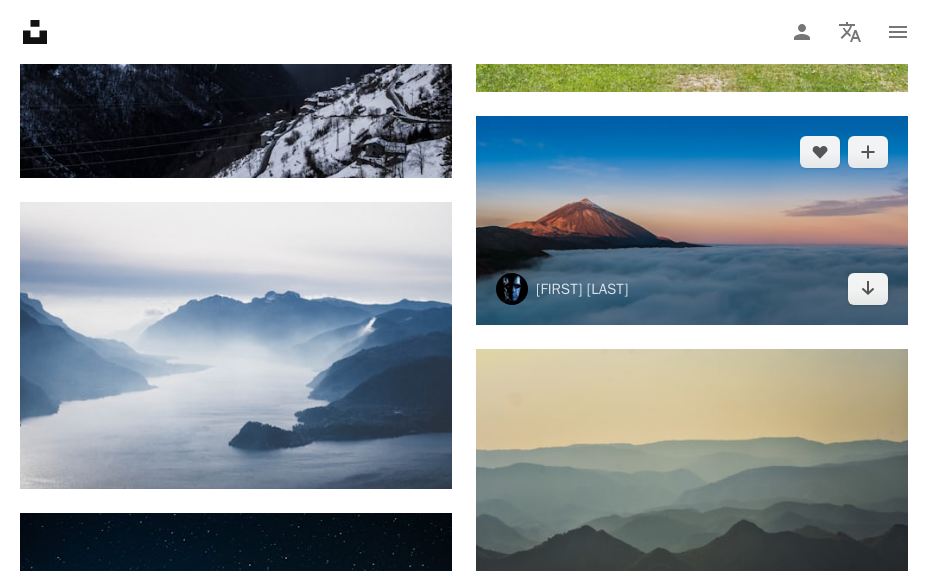 scroll, scrollTop: 4195, scrollLeft: 0, axis: vertical 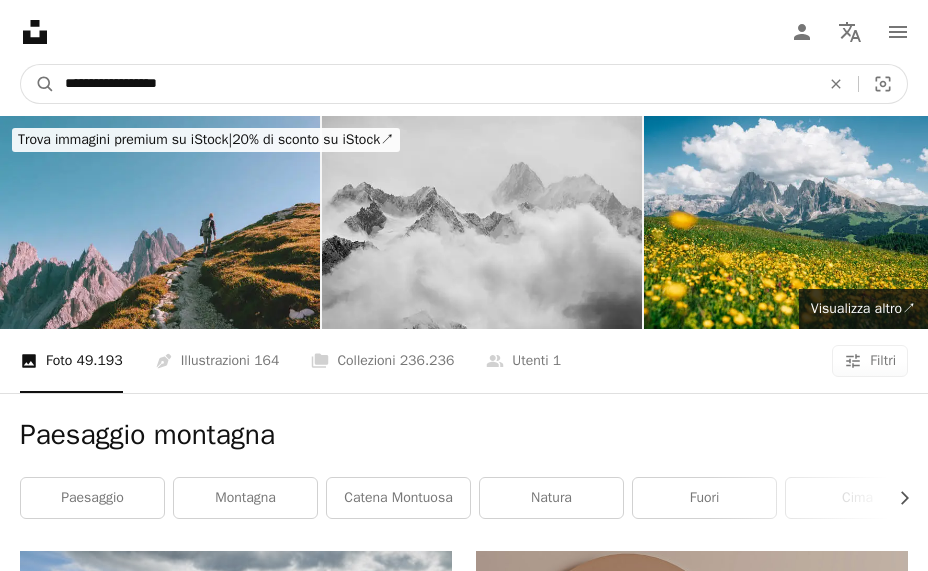 drag, startPoint x: 316, startPoint y: 82, endPoint x: -68, endPoint y: 101, distance: 384.46976 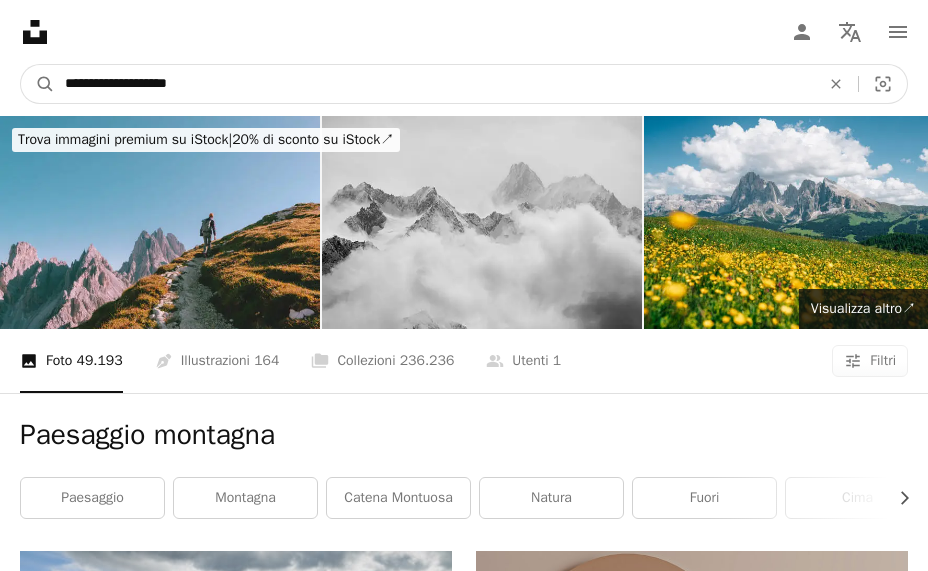 type on "**********" 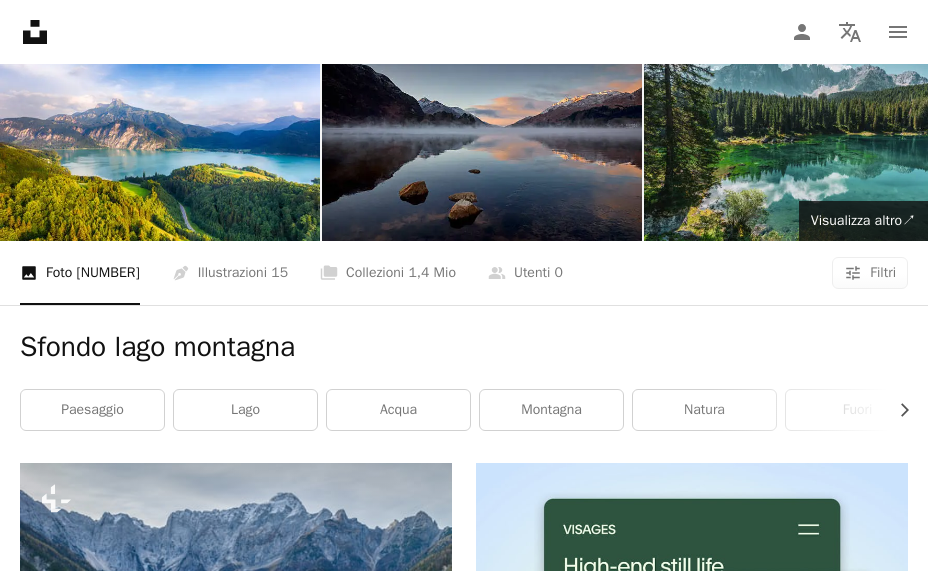 scroll, scrollTop: 0, scrollLeft: 0, axis: both 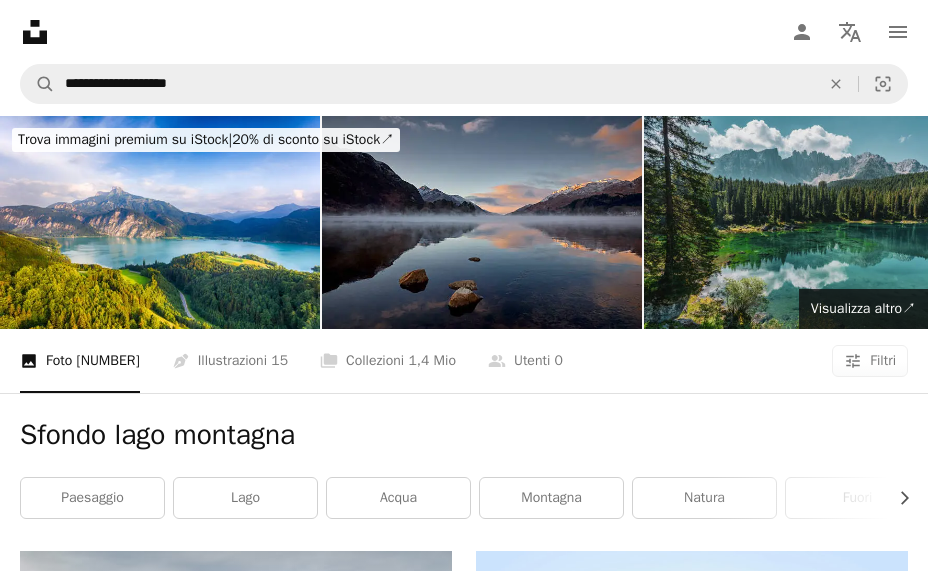 click at bounding box center [804, 222] 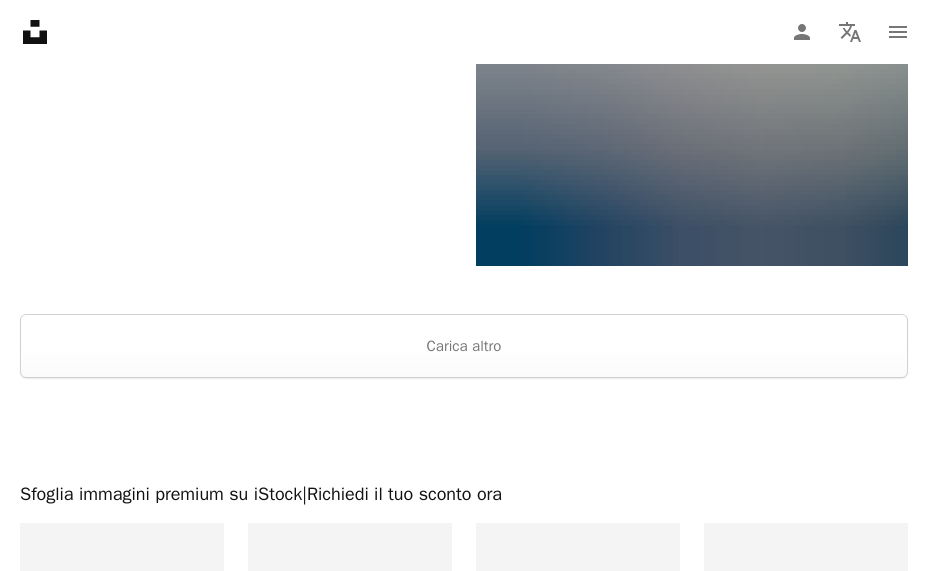 scroll, scrollTop: 5049, scrollLeft: 0, axis: vertical 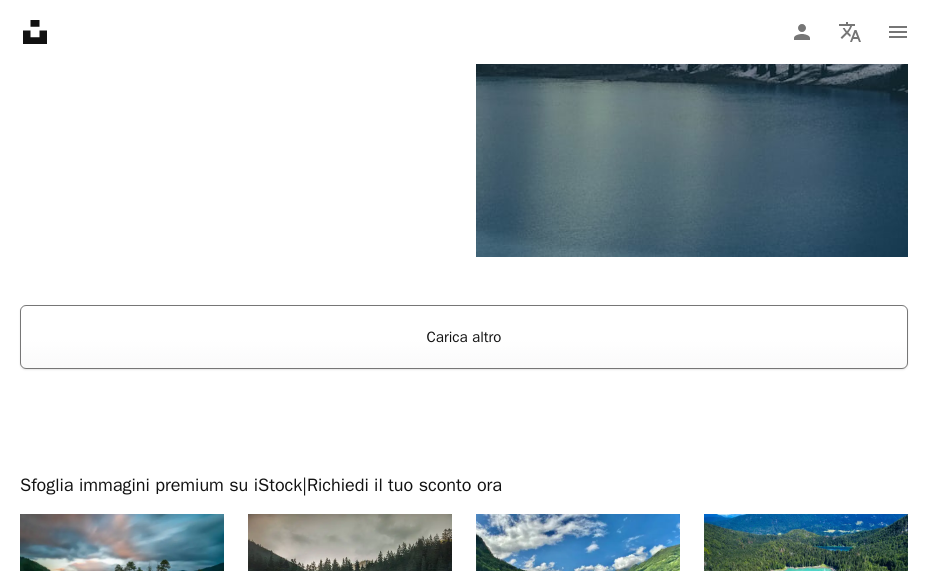 click on "Carica altro" at bounding box center [464, 337] 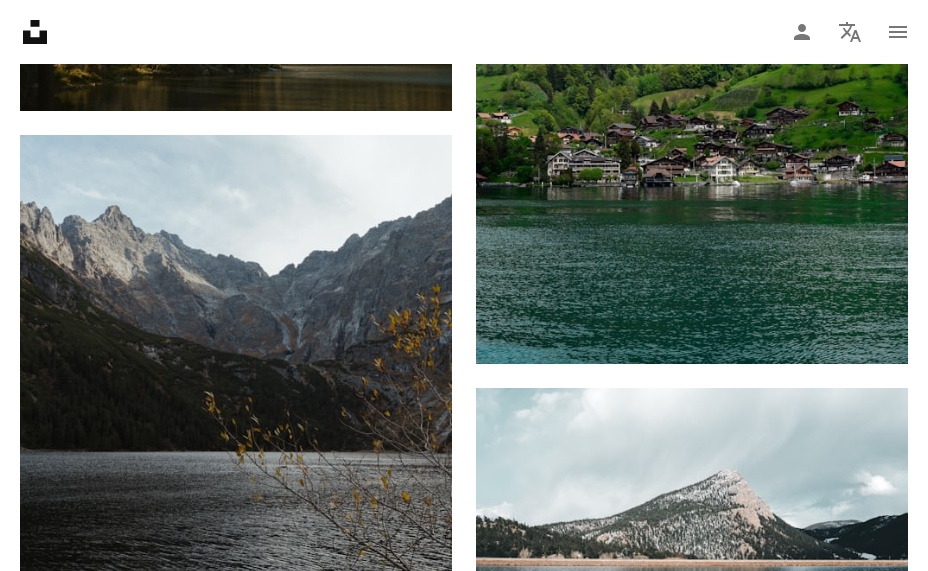 scroll, scrollTop: 9929, scrollLeft: 0, axis: vertical 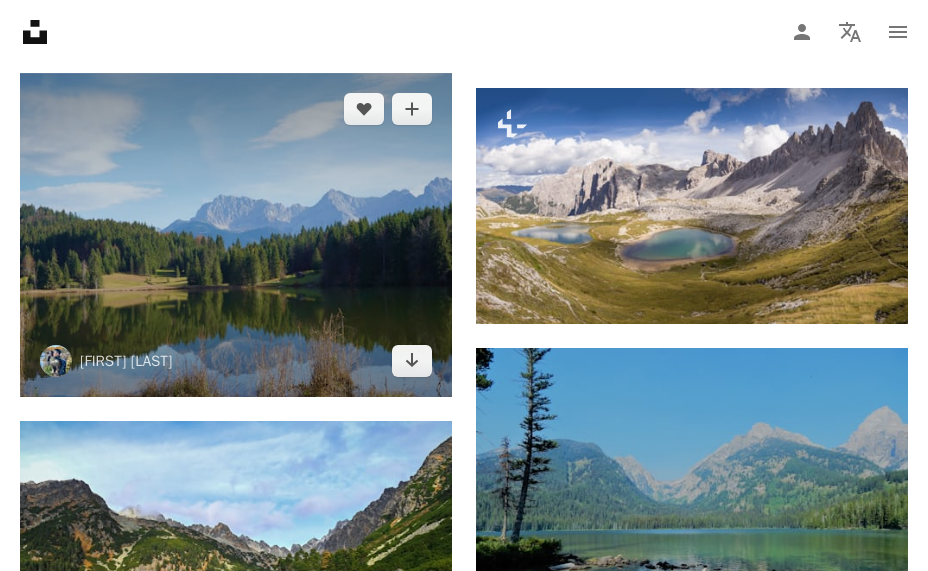 click at bounding box center (236, 235) 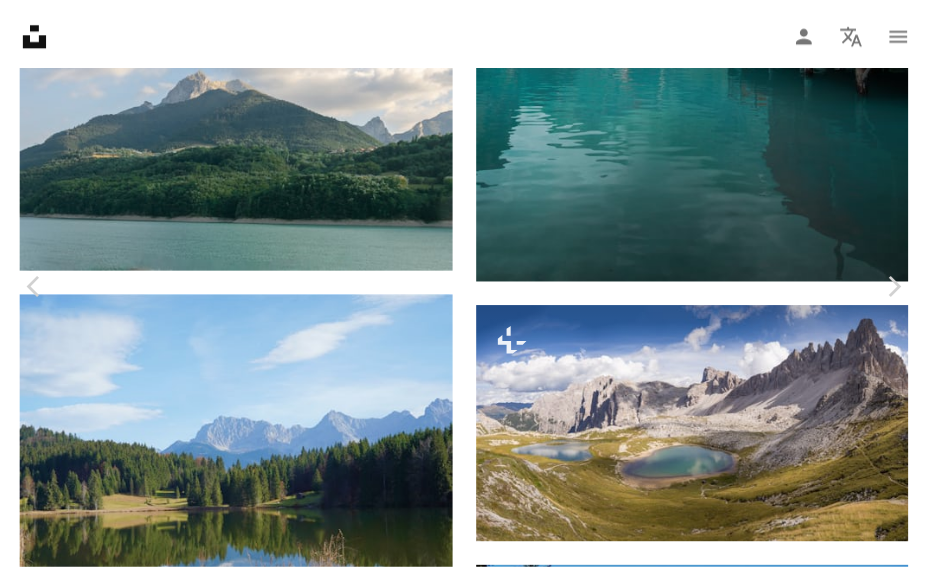 scroll, scrollTop: 133, scrollLeft: 0, axis: vertical 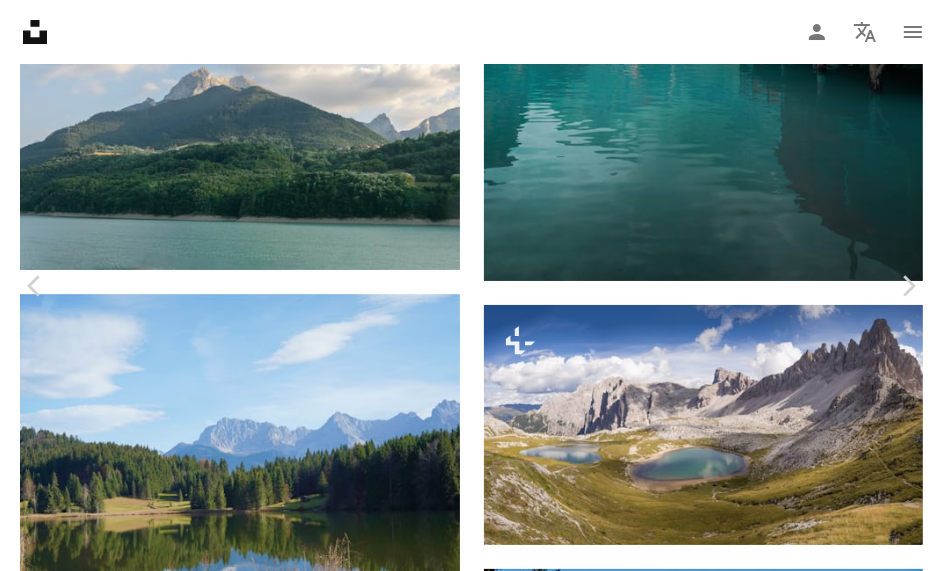 click on "An X shape" at bounding box center [20, 20] 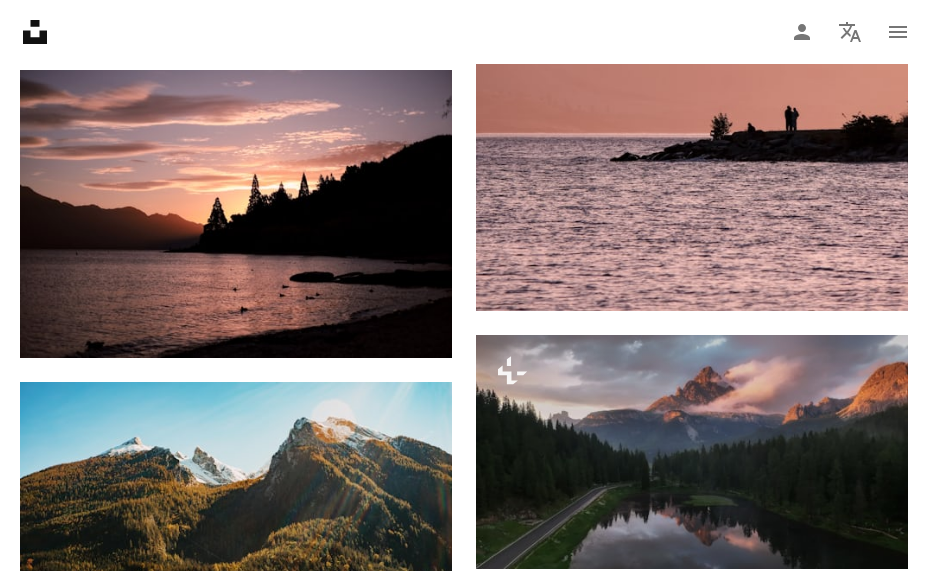 scroll, scrollTop: 16140, scrollLeft: 0, axis: vertical 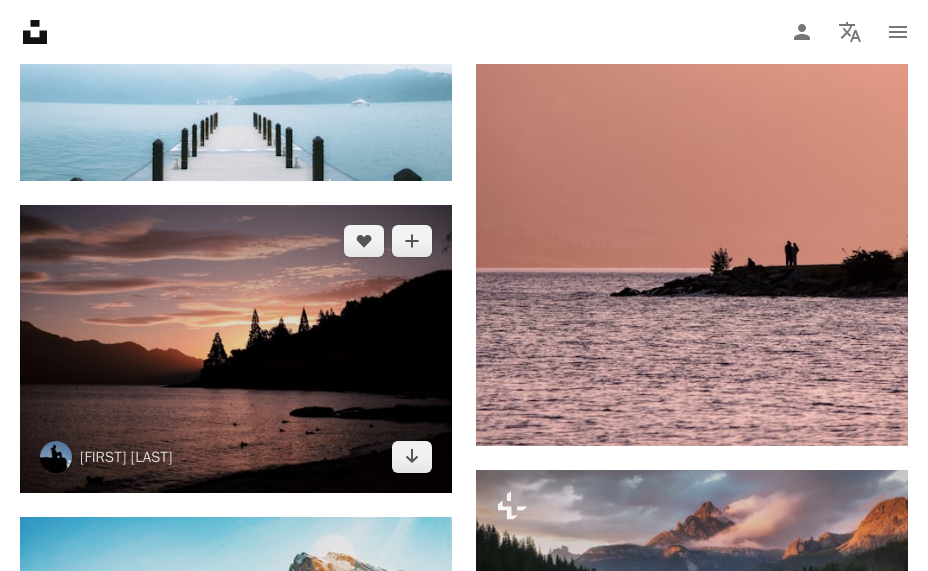 click at bounding box center [236, 349] 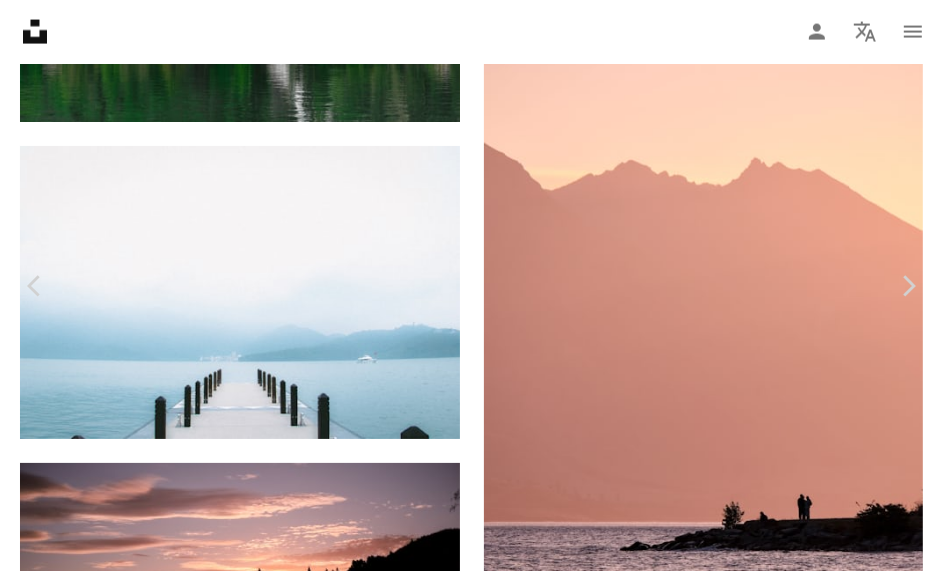 click on "An X shape" at bounding box center (20, 20) 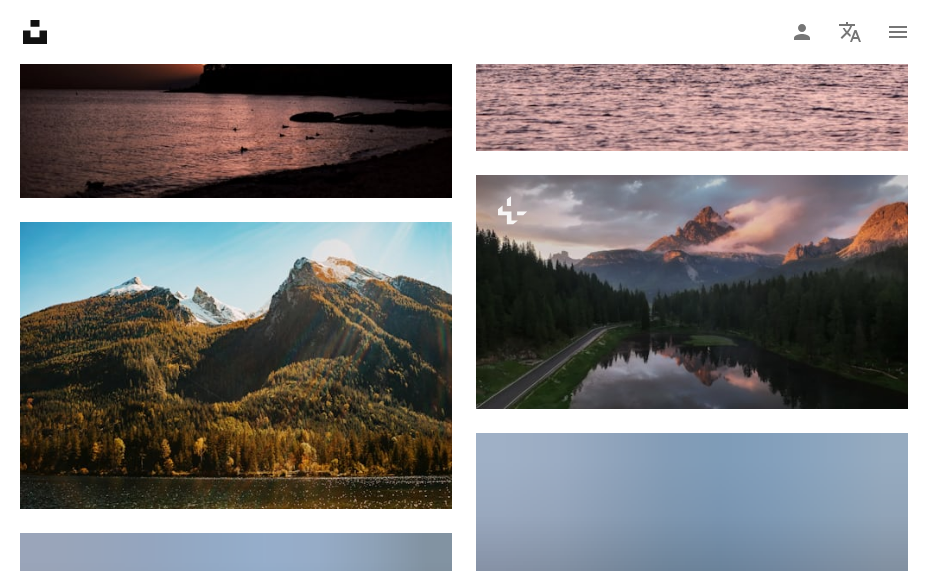 scroll, scrollTop: 16468, scrollLeft: 0, axis: vertical 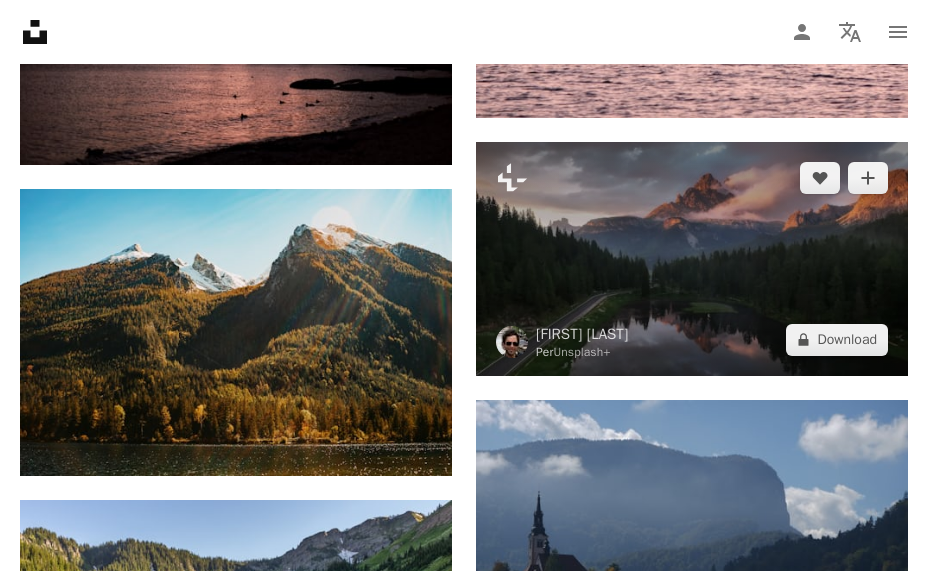click at bounding box center [692, 259] 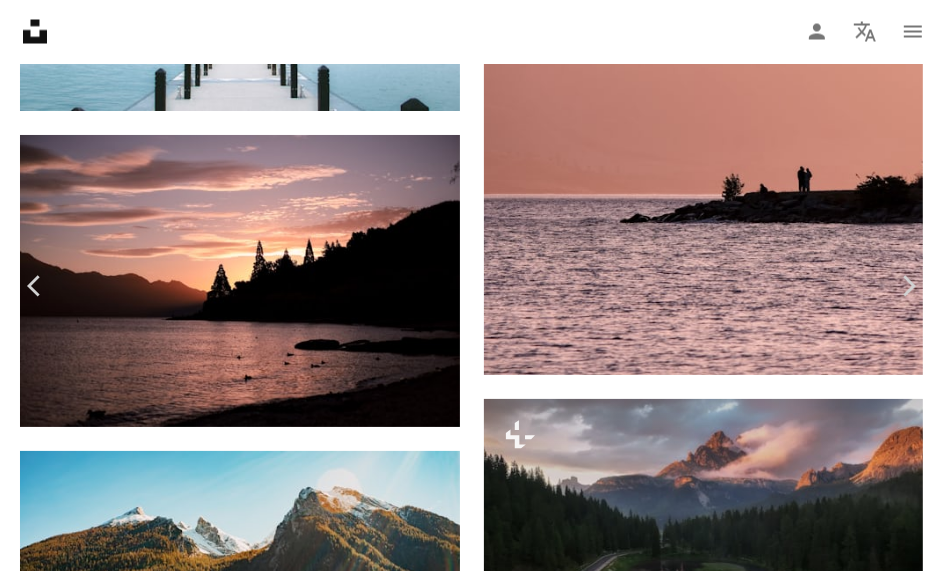 click on "An X shape" at bounding box center (20, 20) 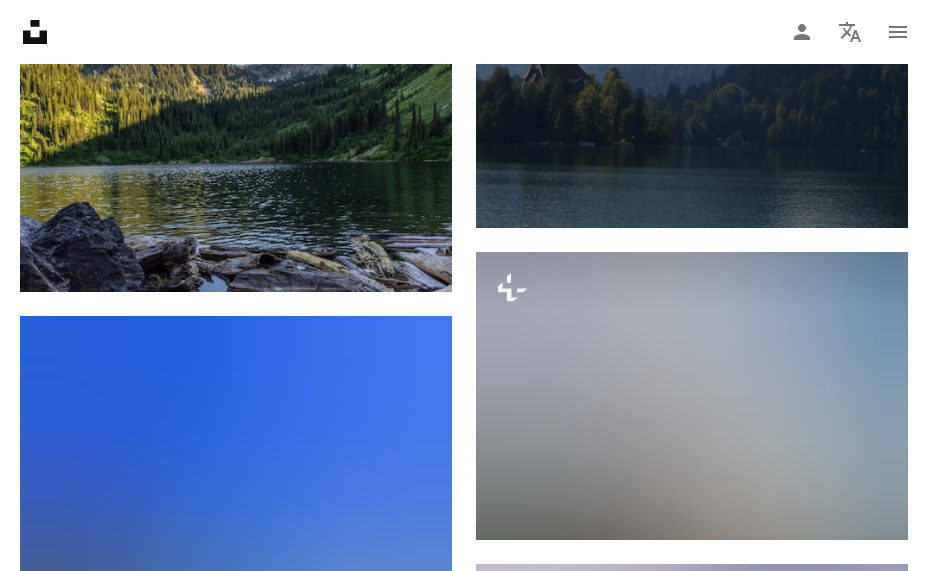 scroll, scrollTop: 16863, scrollLeft: 0, axis: vertical 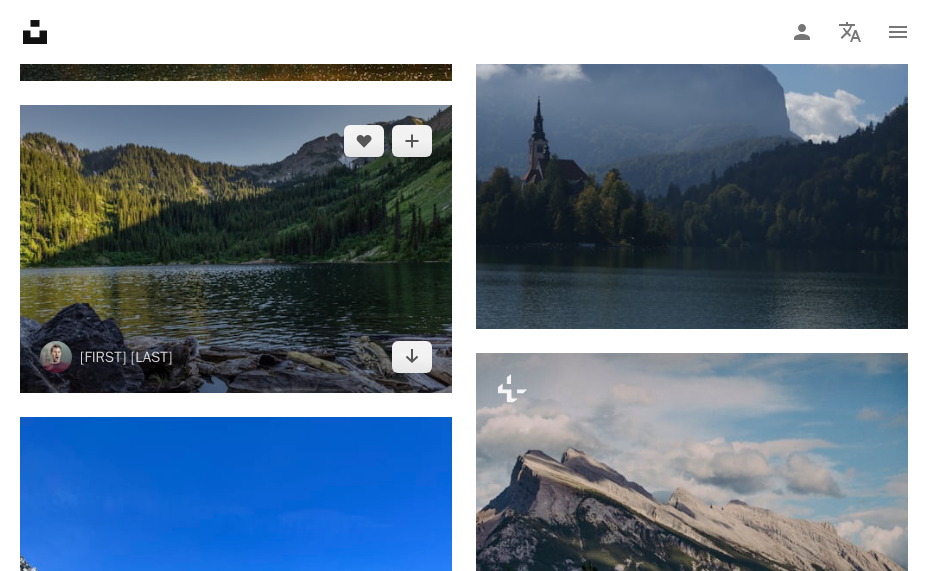 click at bounding box center (236, 249) 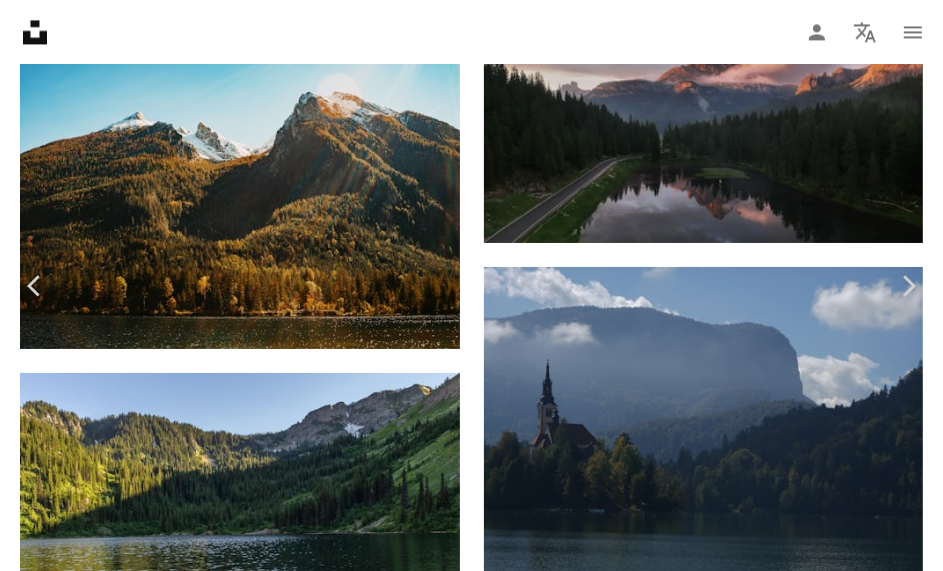 click on "An X shape" at bounding box center (20, 20) 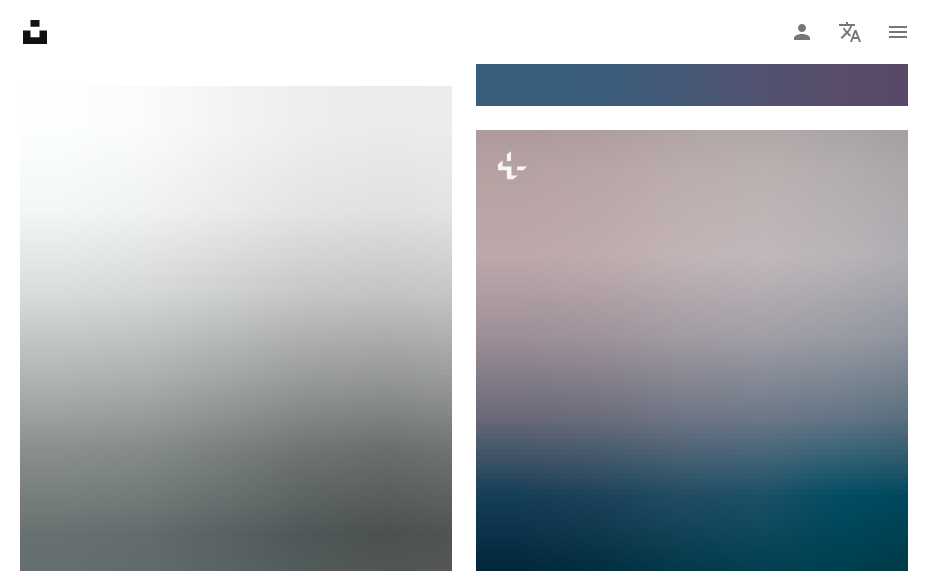scroll, scrollTop: 20089, scrollLeft: 0, axis: vertical 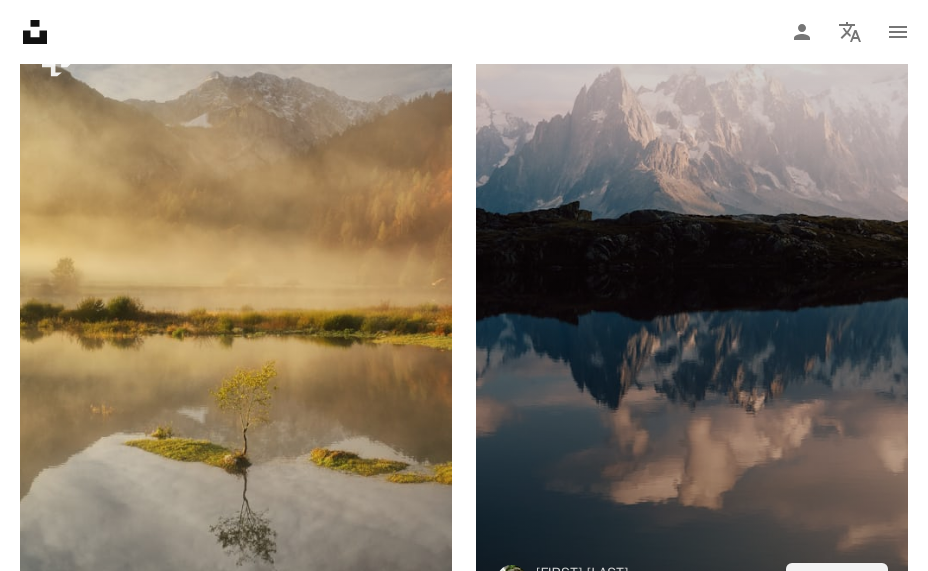 click at bounding box center [692, 231] 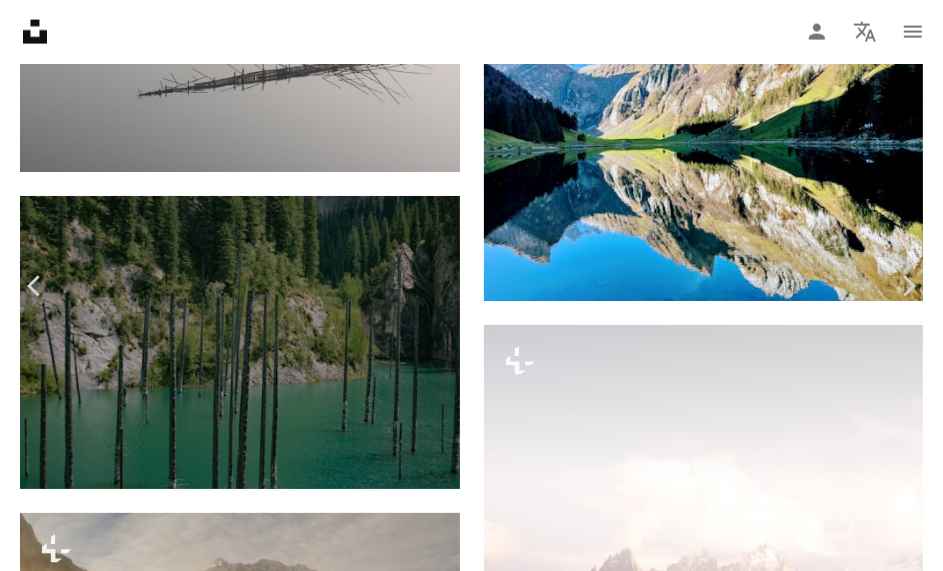 click on "An X shape" at bounding box center (20, 20) 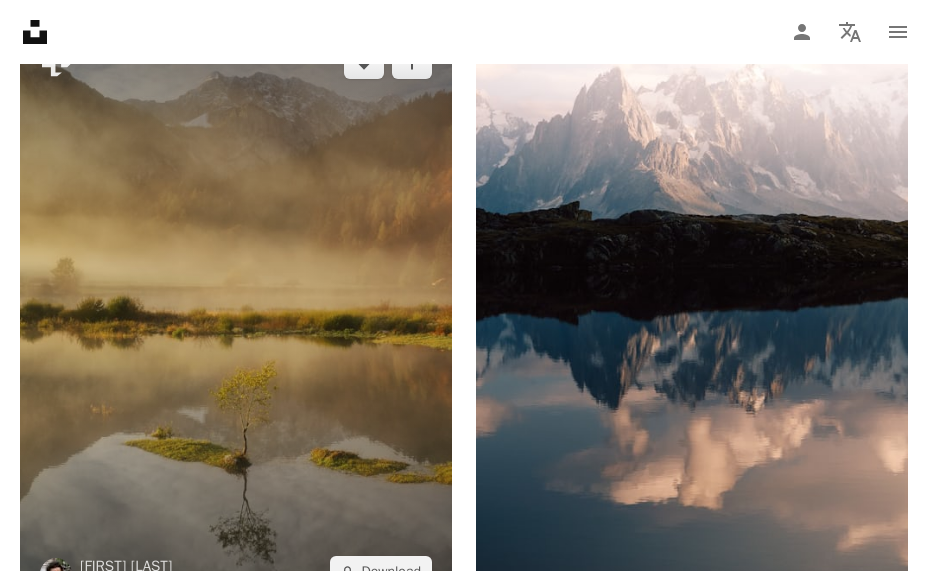 click at bounding box center [236, 317] 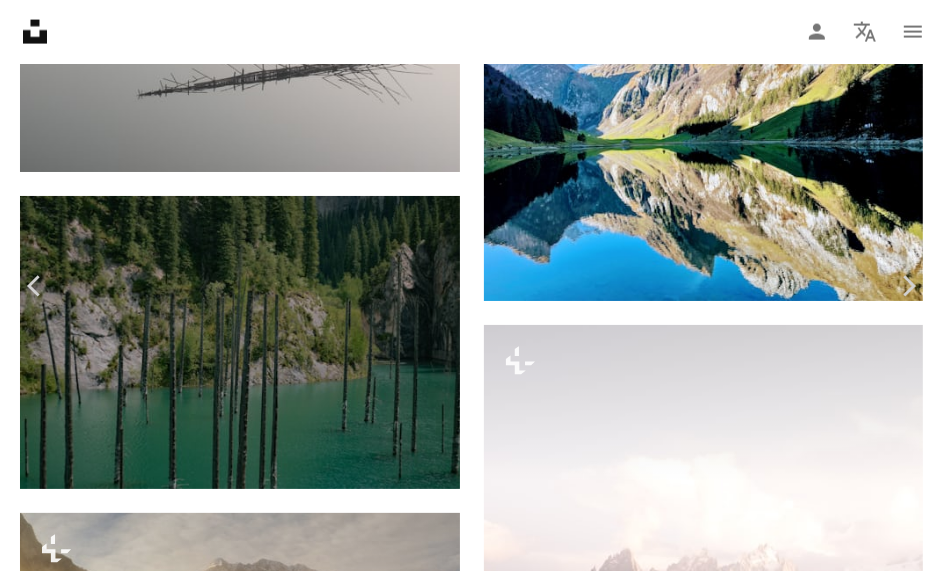 click on "An X shape" at bounding box center (20, 20) 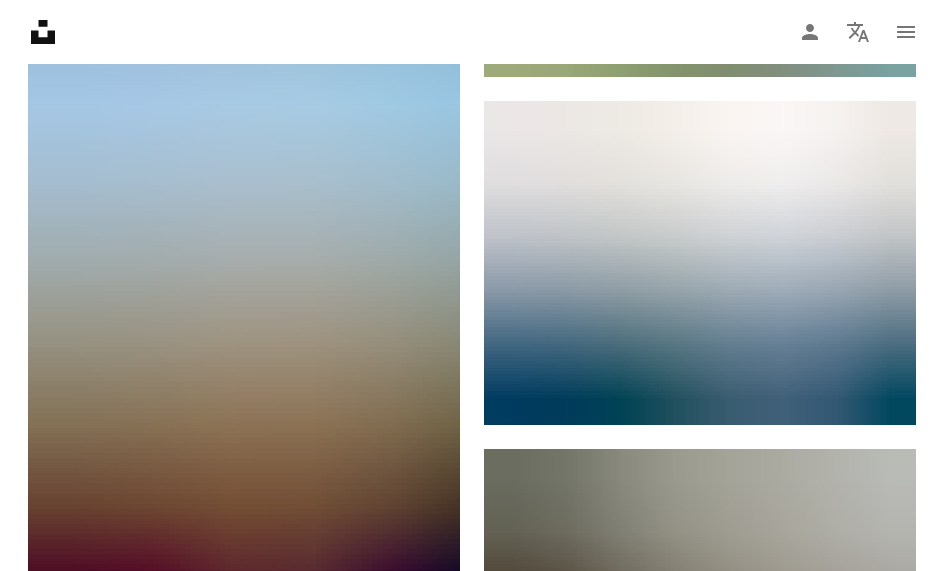 scroll, scrollTop: 31686, scrollLeft: 0, axis: vertical 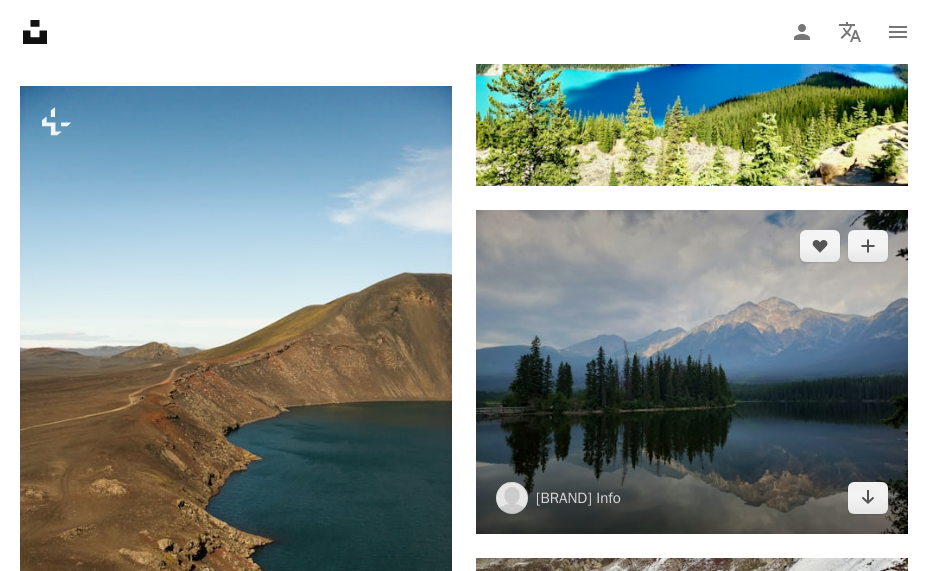 click at bounding box center [692, 372] 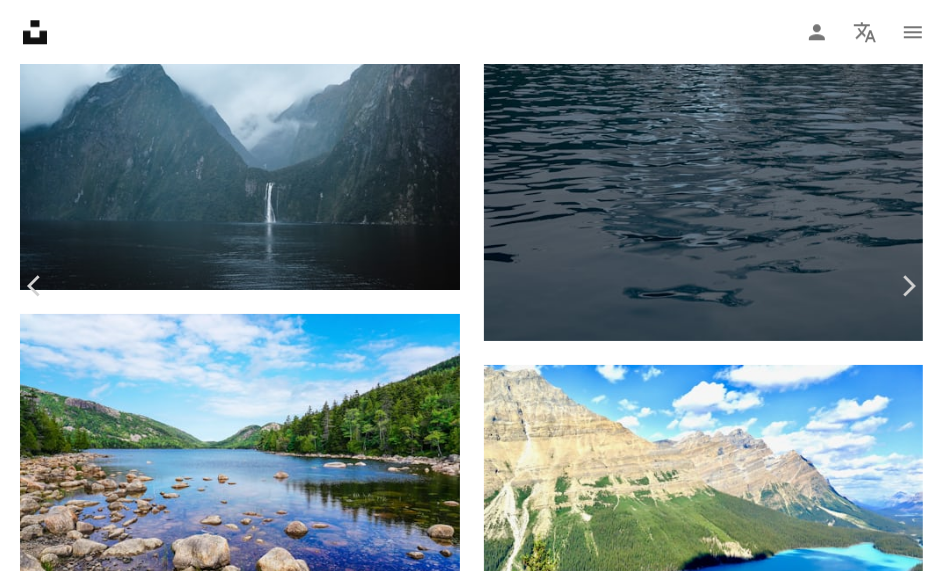 click on "Scarica gratuitamente" at bounding box center (724, 4537) 